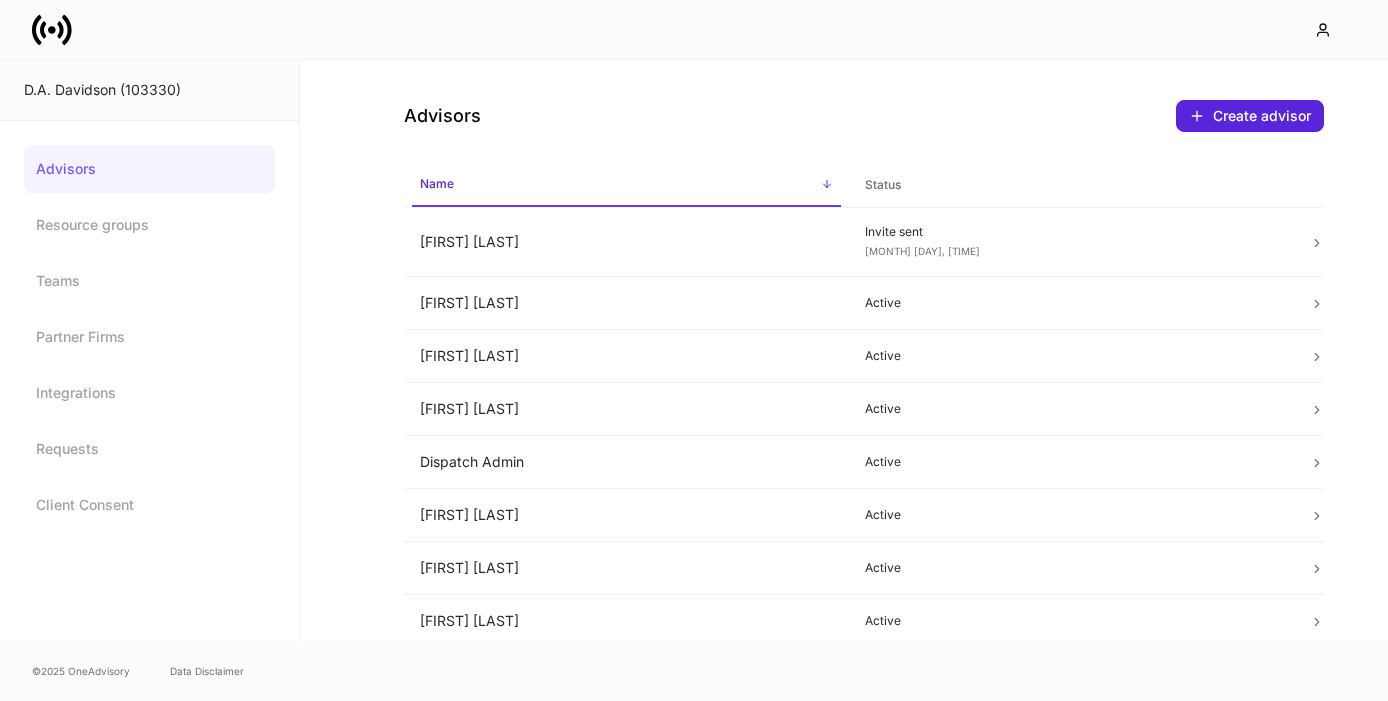 scroll, scrollTop: 0, scrollLeft: 0, axis: both 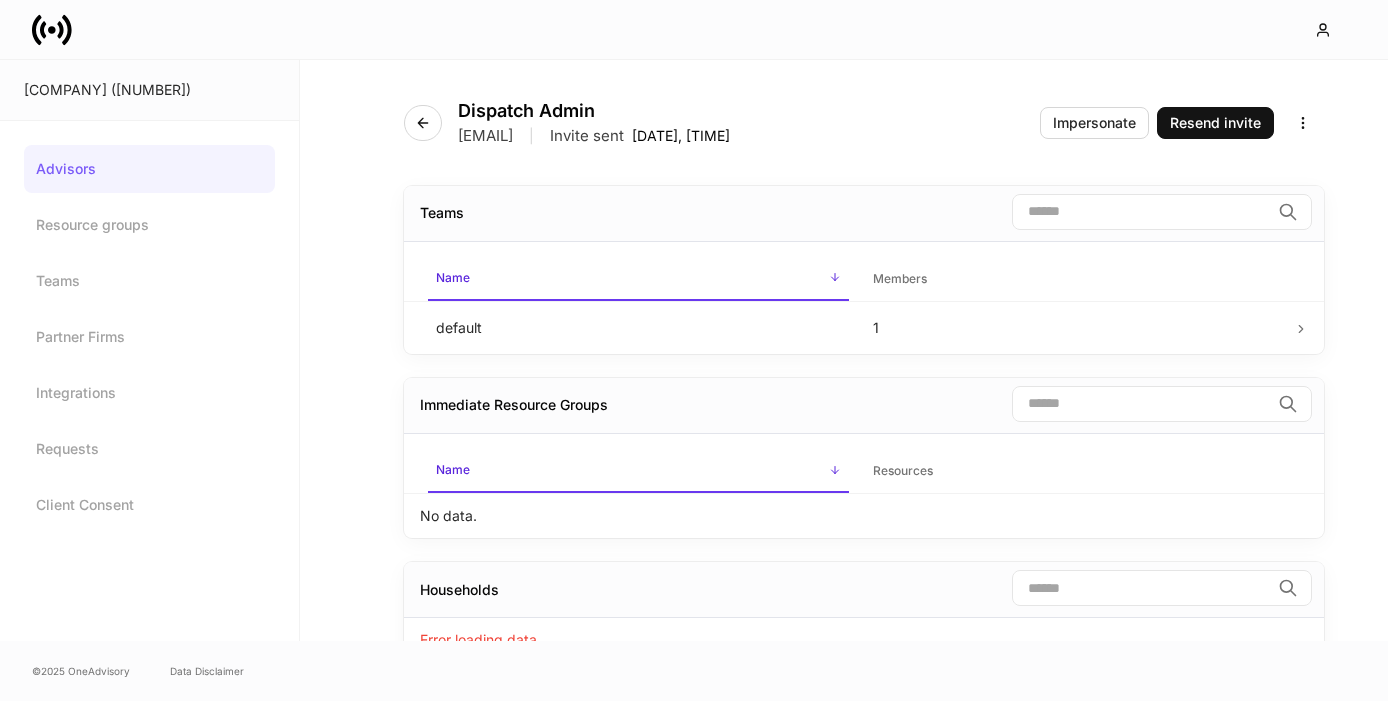 click on "Advisors" at bounding box center (149, 169) 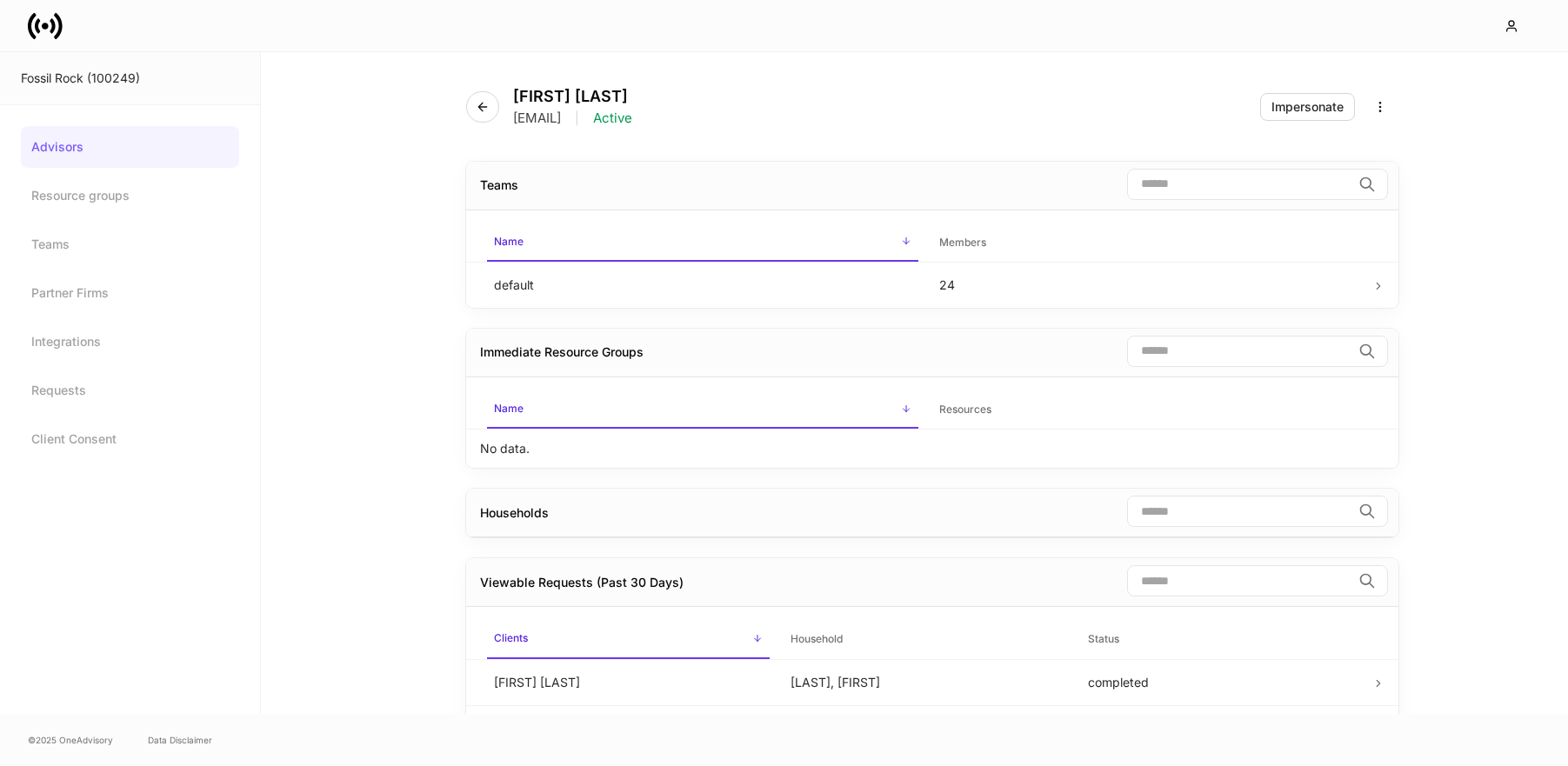 scroll, scrollTop: 0, scrollLeft: 0, axis: both 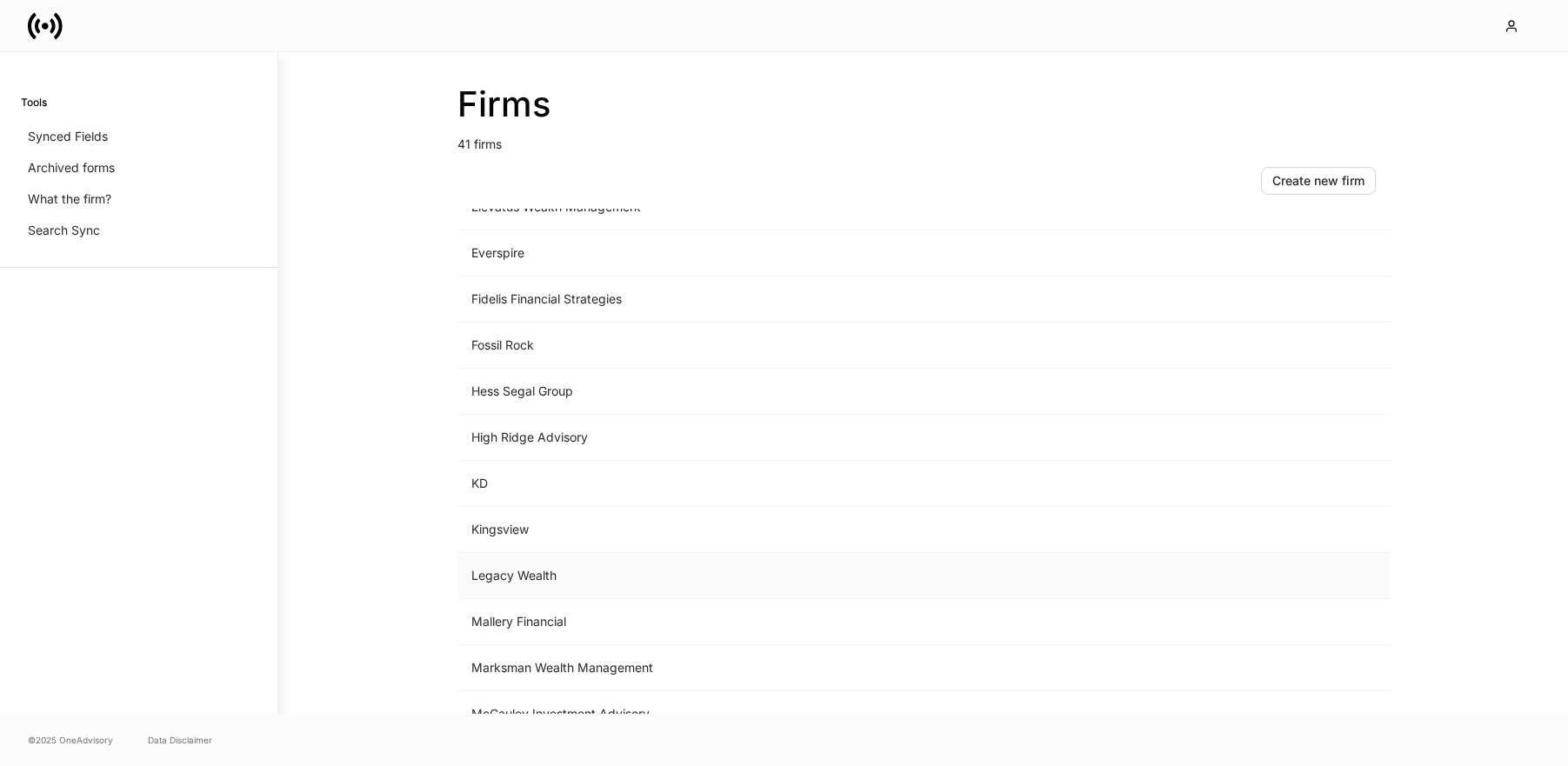click on "Legacy Wealth" at bounding box center [779, 576] 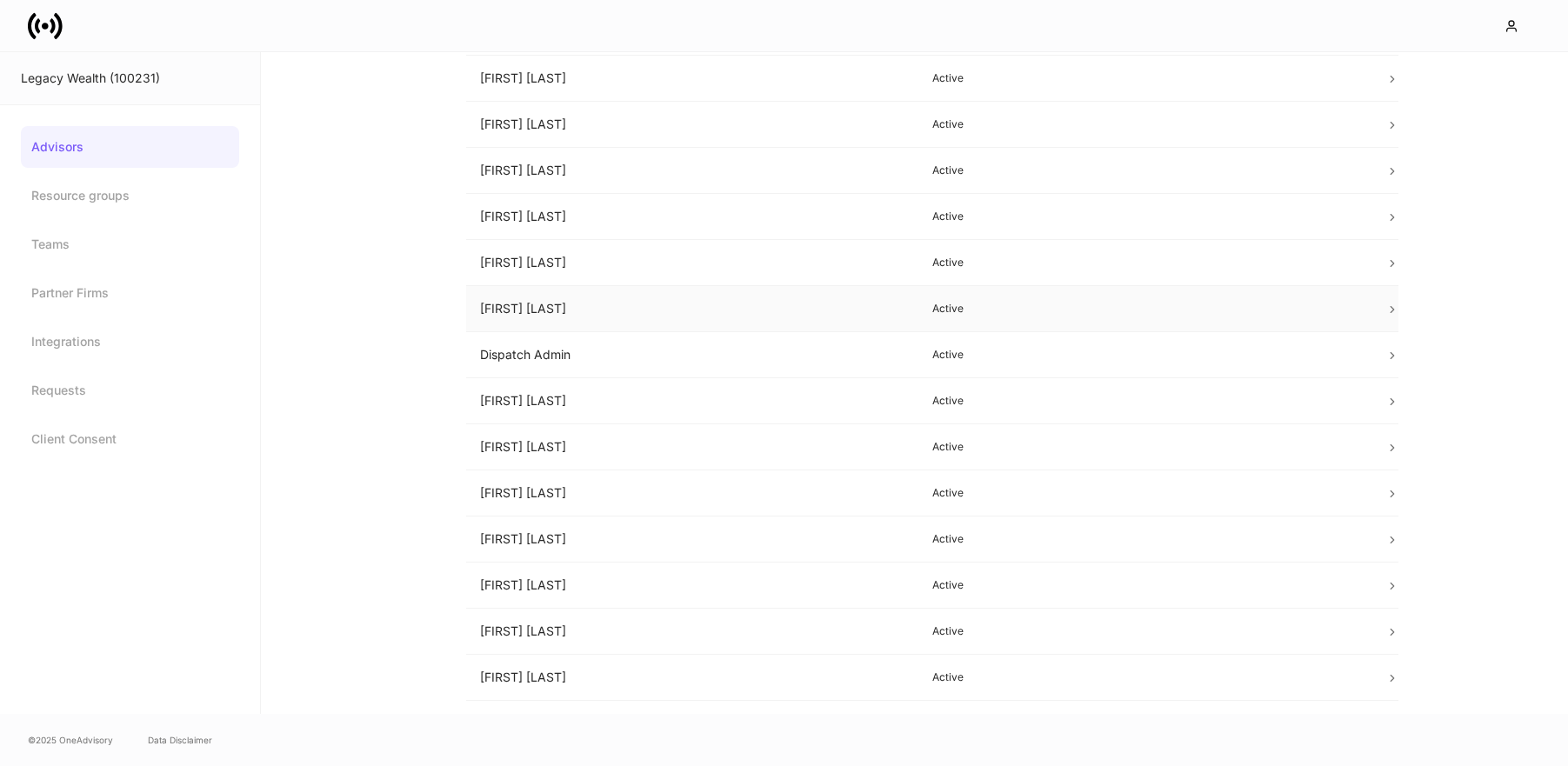 scroll, scrollTop: 319, scrollLeft: 0, axis: vertical 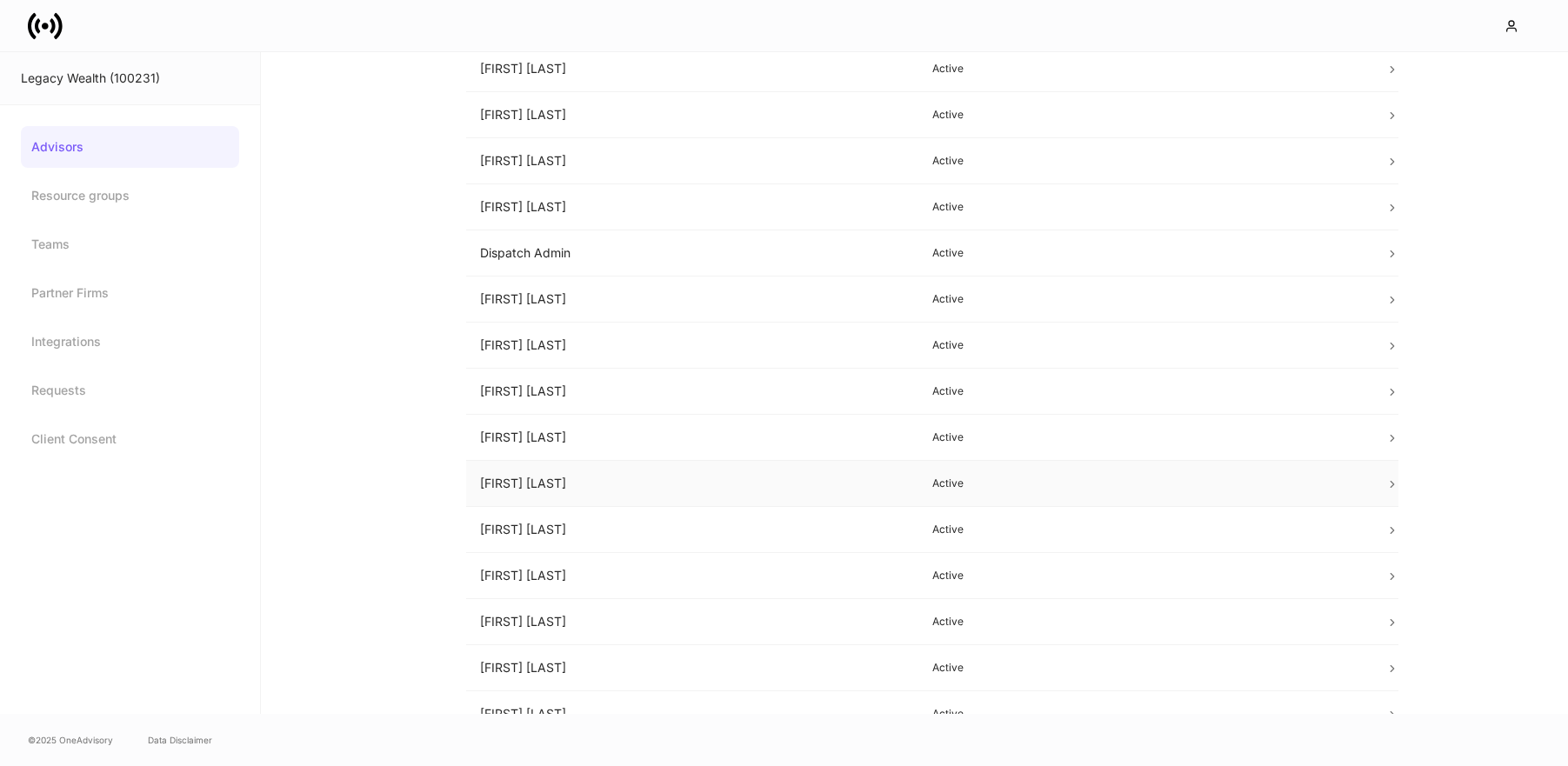 click on "Jess Lickteig" at bounding box center [692, 483] 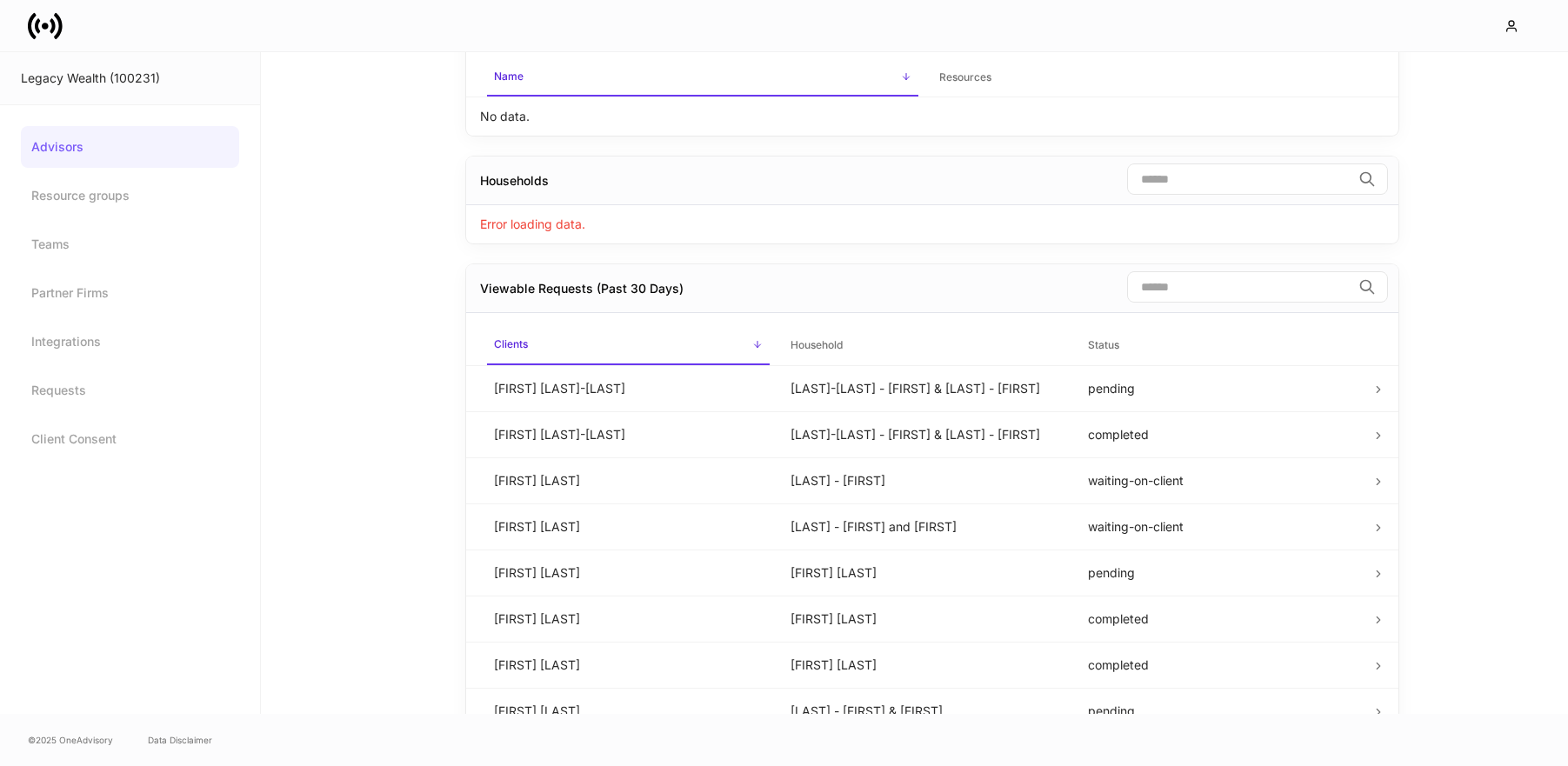 scroll, scrollTop: 0, scrollLeft: 0, axis: both 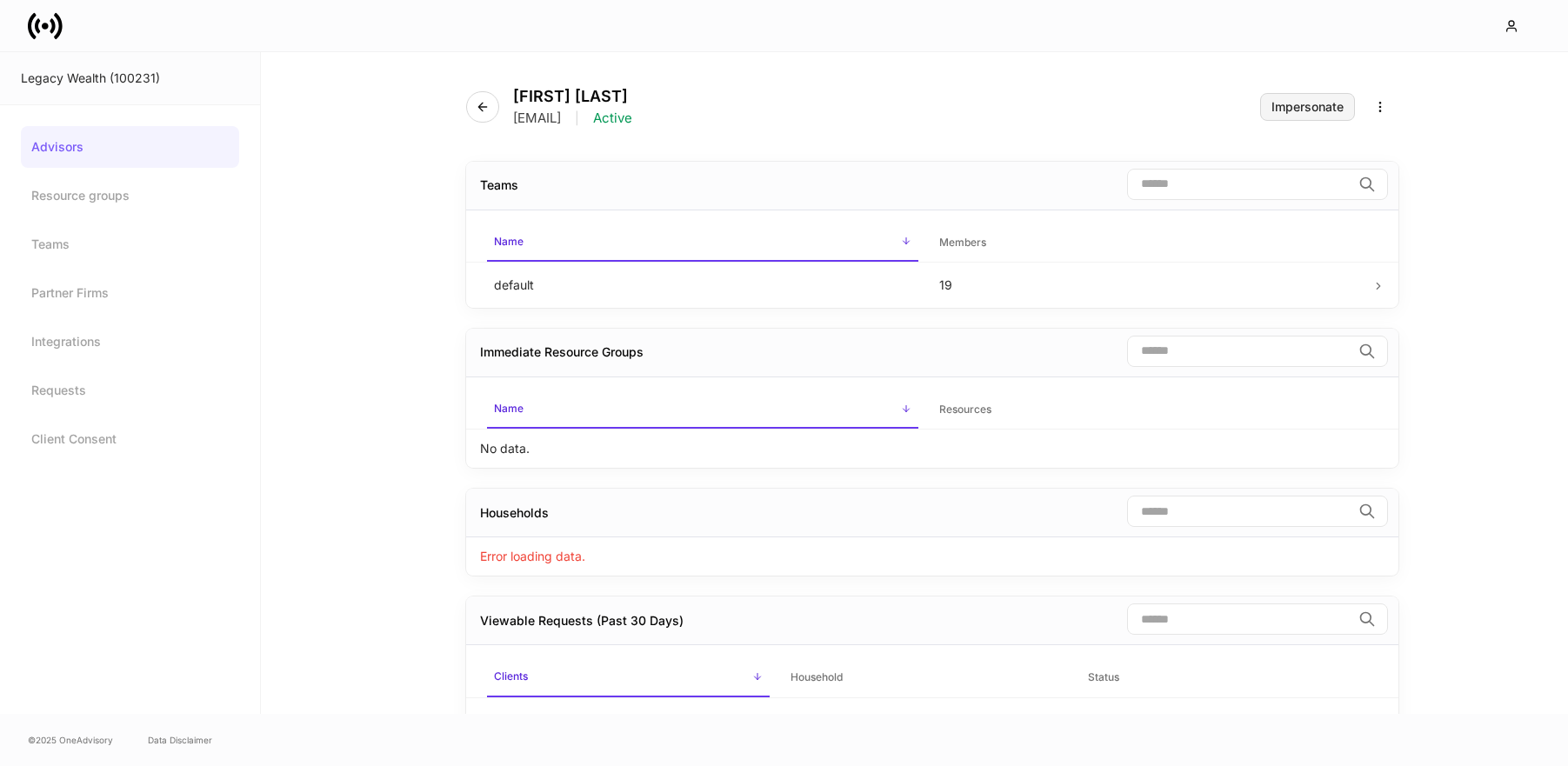 click on "Impersonate" at bounding box center [1307, 107] 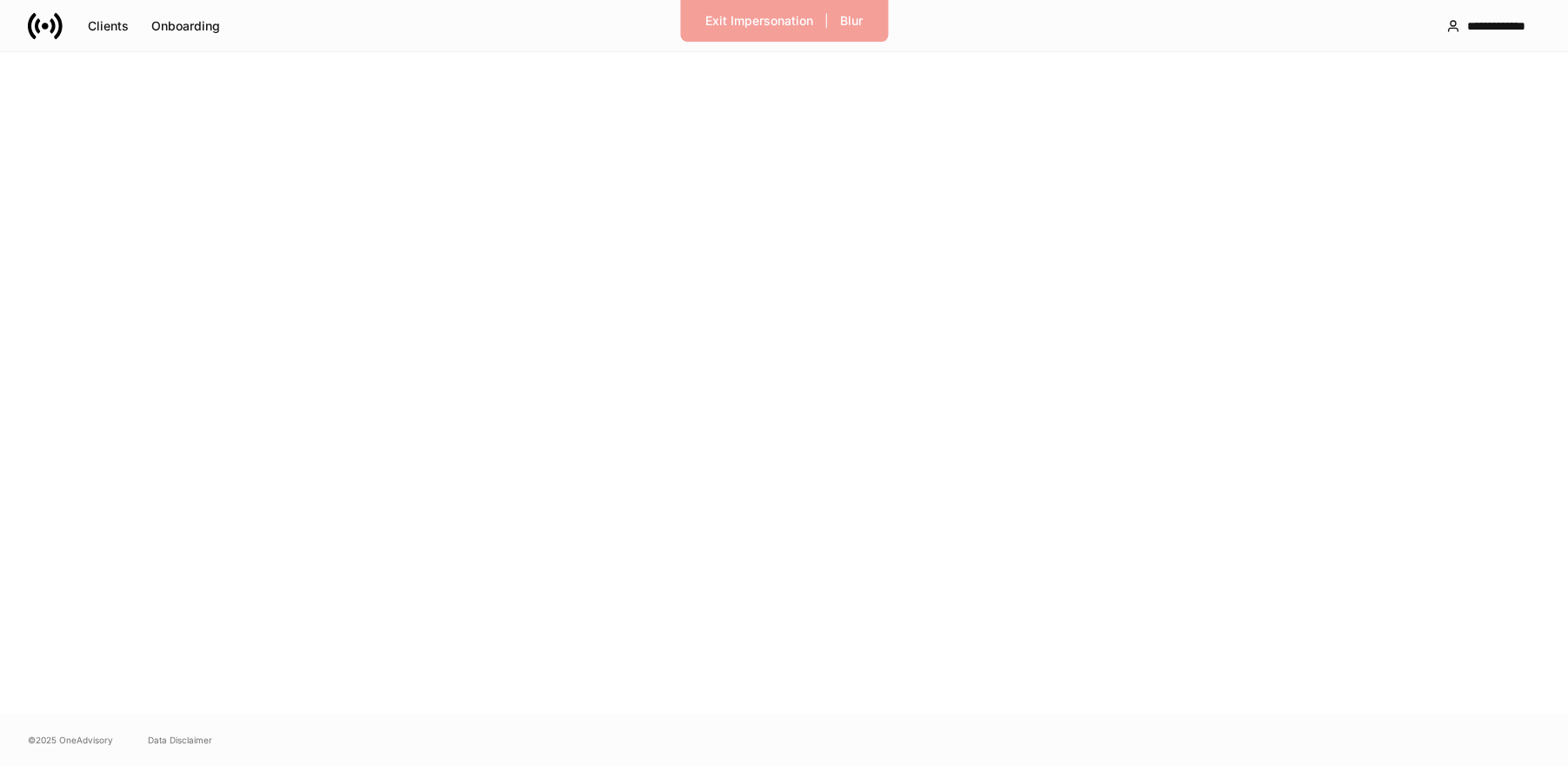 scroll, scrollTop: 0, scrollLeft: 0, axis: both 